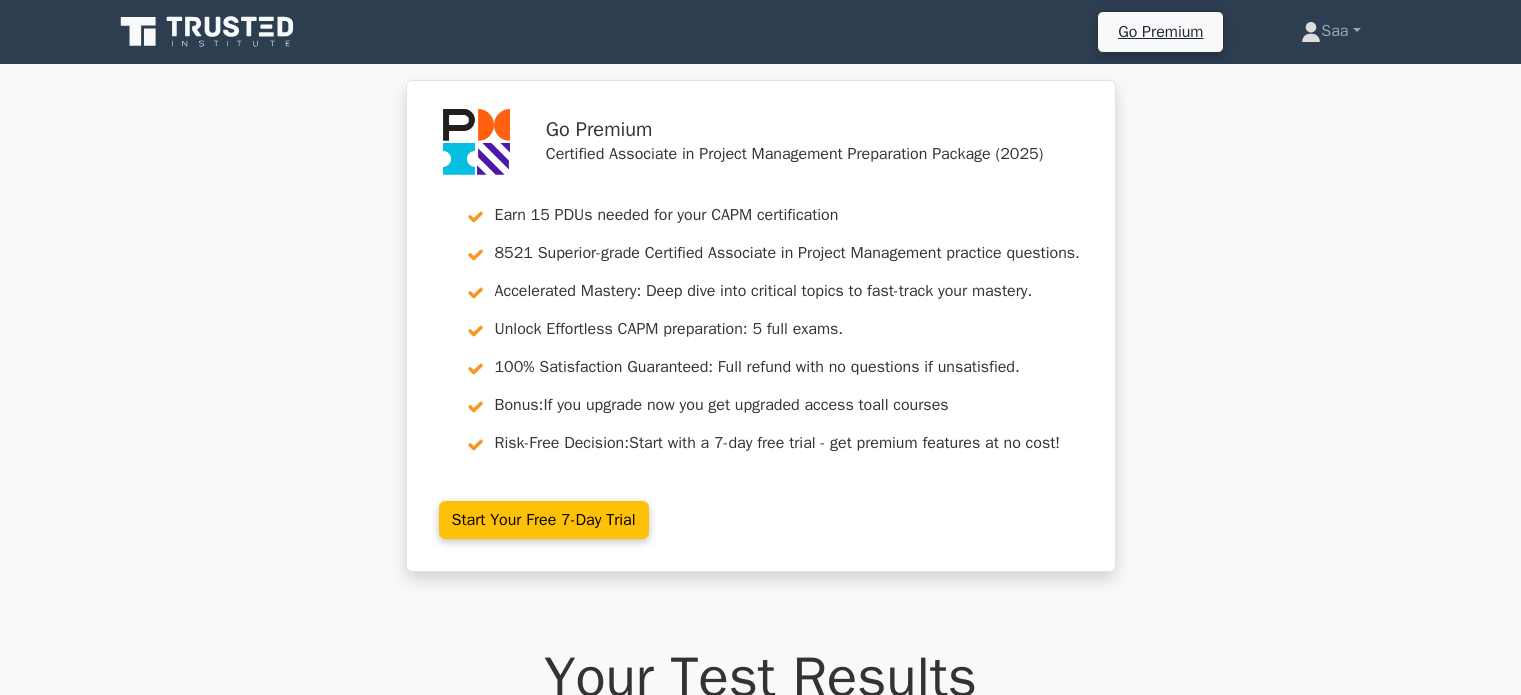 scroll, scrollTop: 10345, scrollLeft: 0, axis: vertical 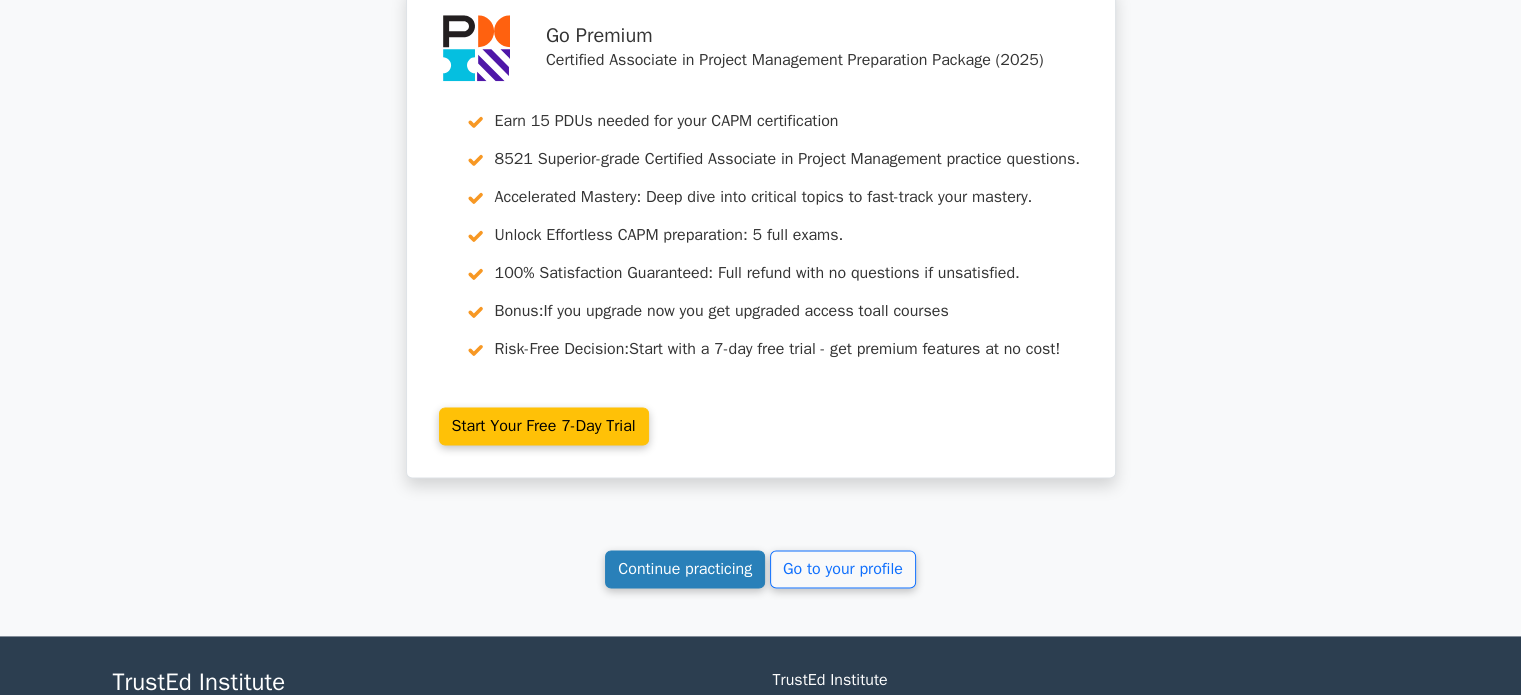 click on "Continue practicing" at bounding box center (685, 569) 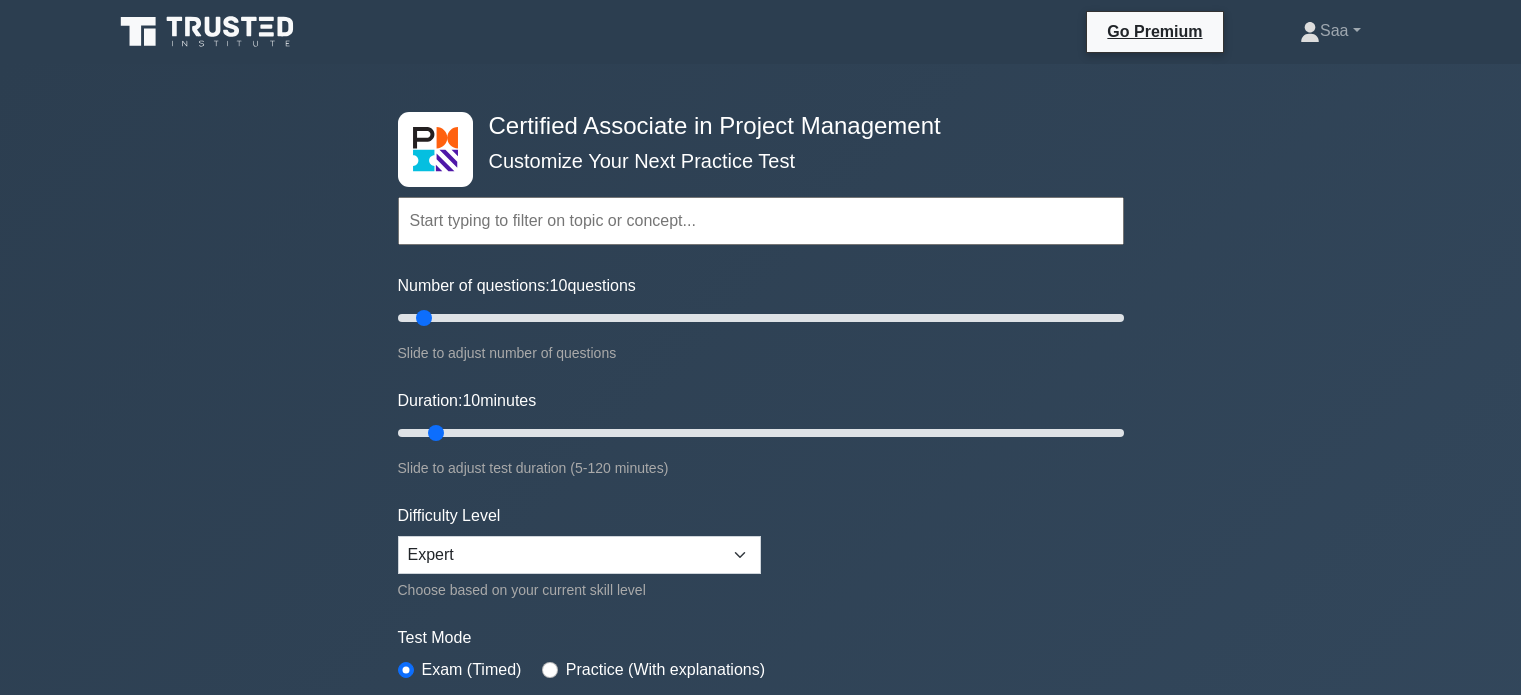 scroll, scrollTop: 0, scrollLeft: 0, axis: both 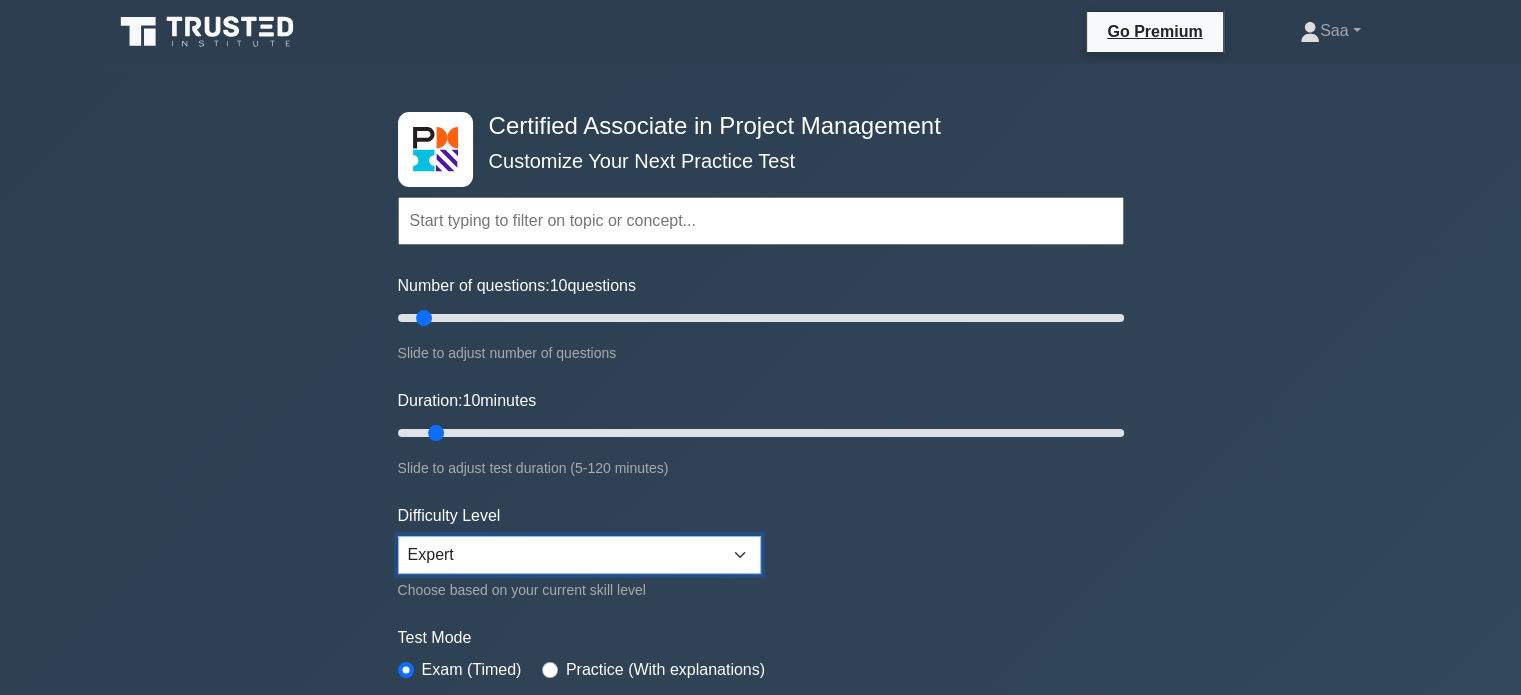 click on "Beginner
Intermediate
Expert" at bounding box center (579, 555) 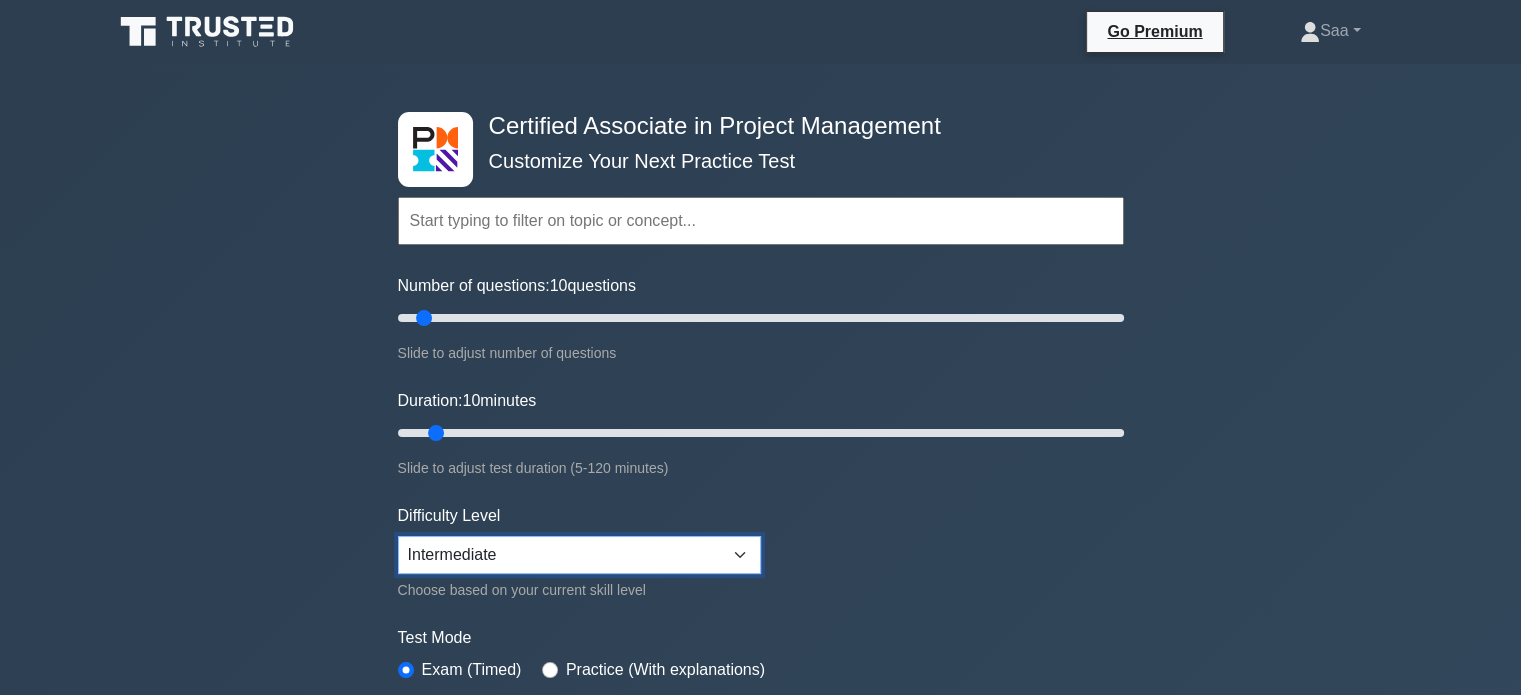 click on "Beginner
Intermediate
Expert" at bounding box center [579, 555] 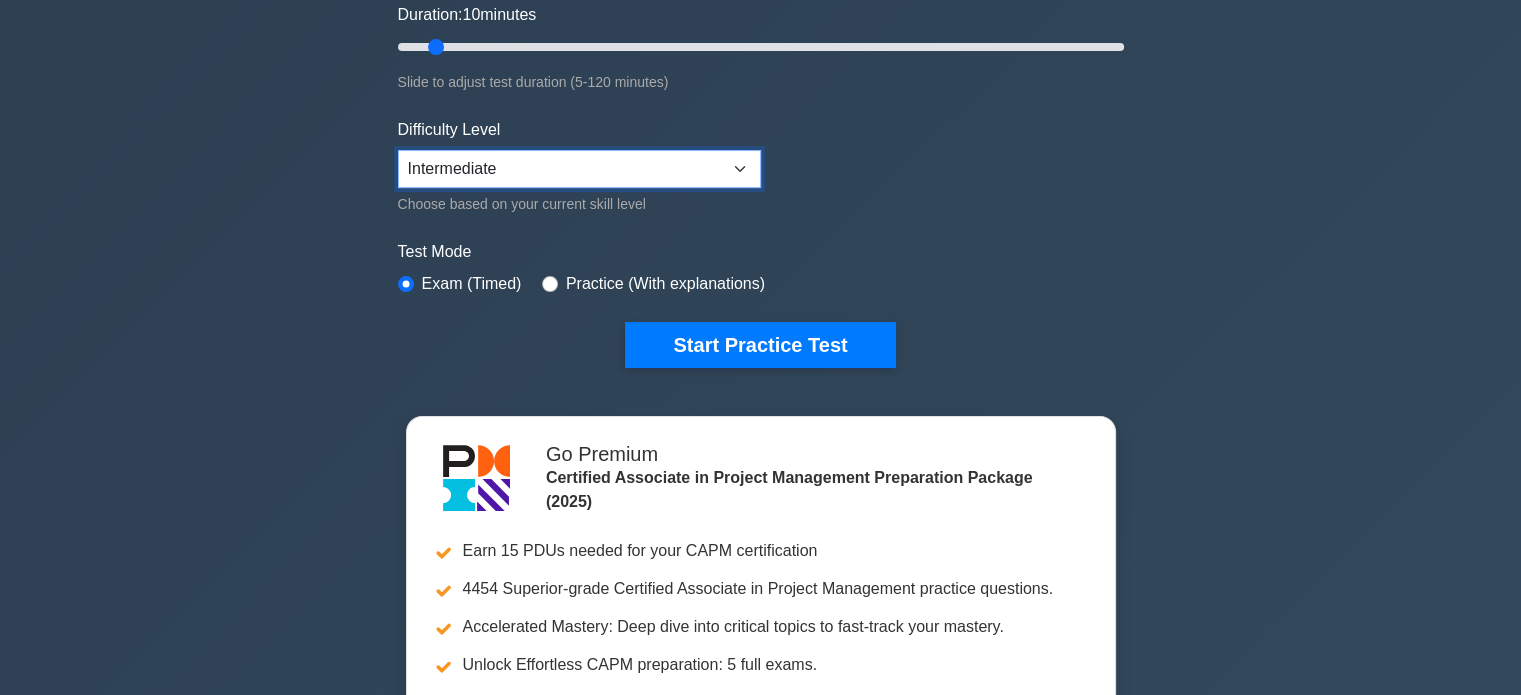 scroll, scrollTop: 400, scrollLeft: 0, axis: vertical 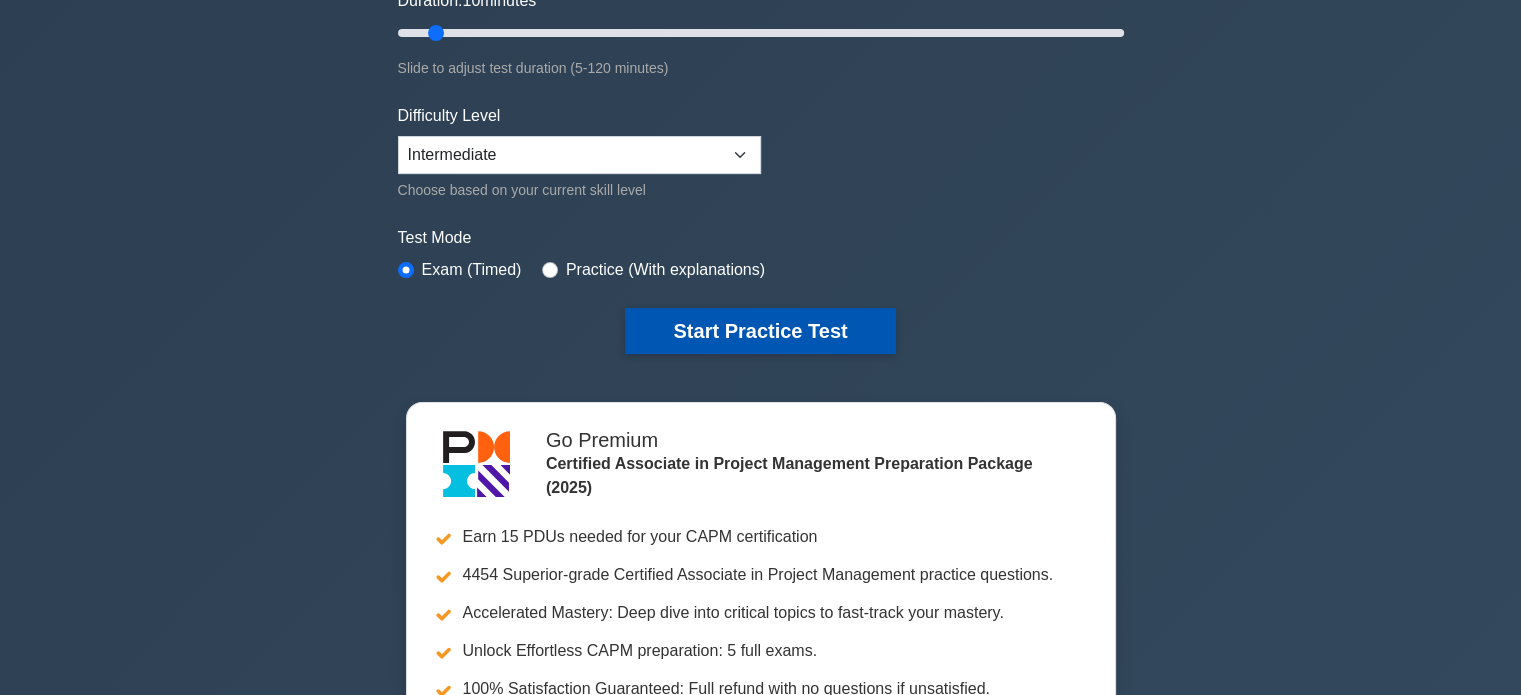 click on "Start Practice Test" at bounding box center [760, 331] 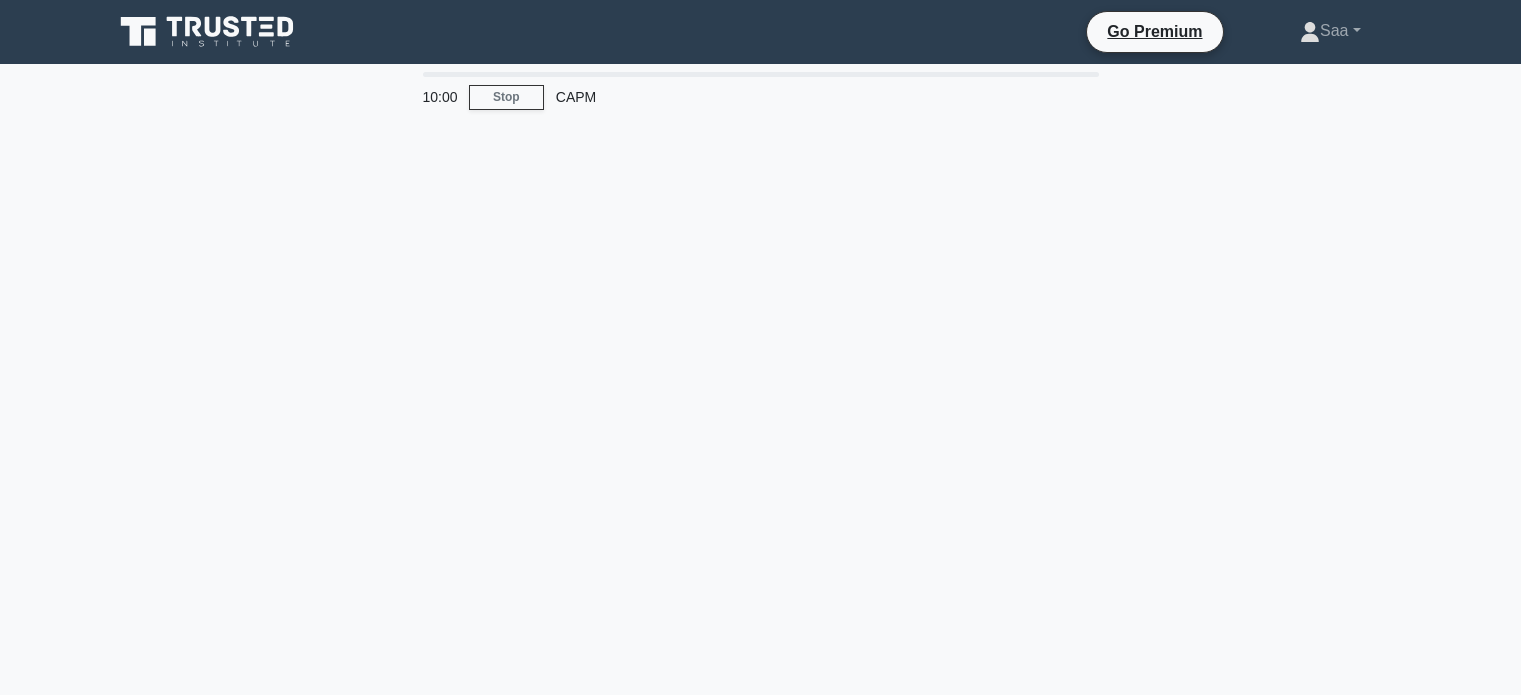 scroll, scrollTop: 0, scrollLeft: 0, axis: both 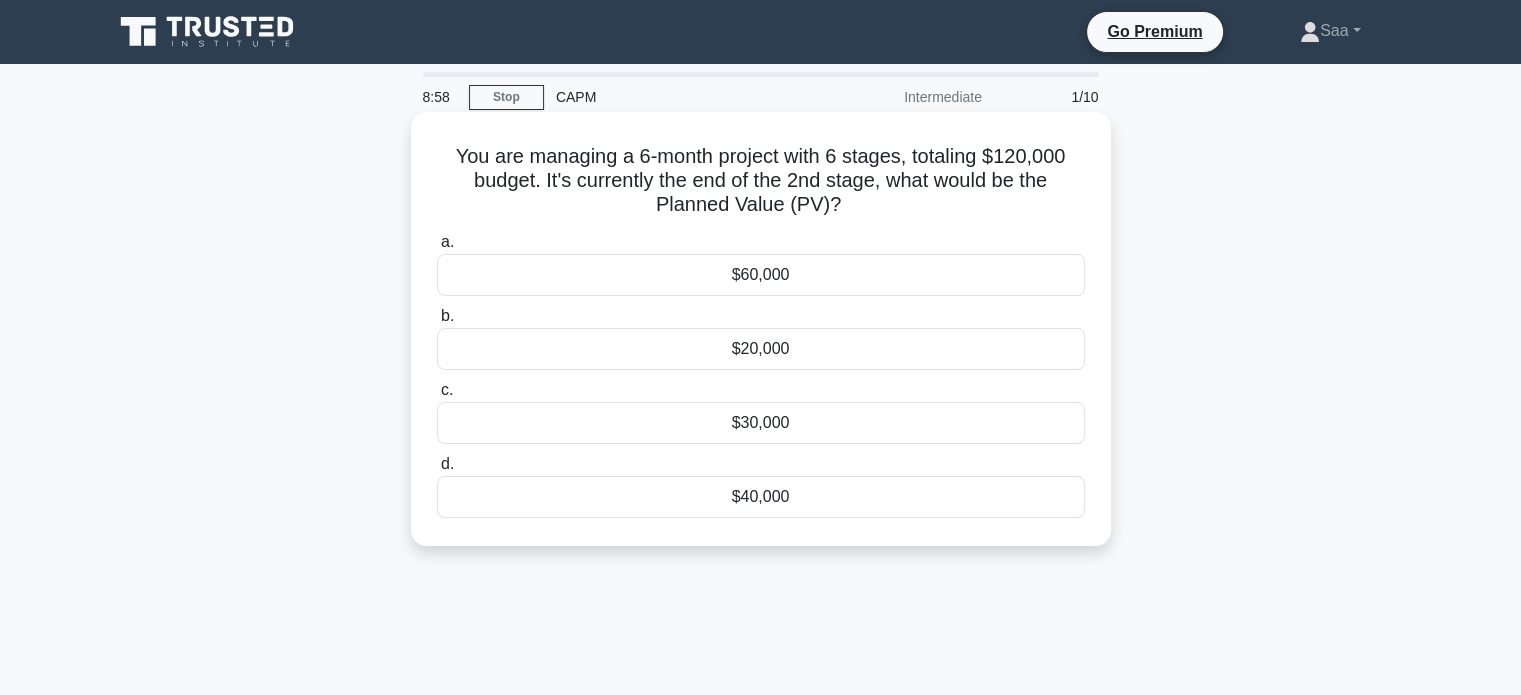 click on "$20,000" at bounding box center [761, 349] 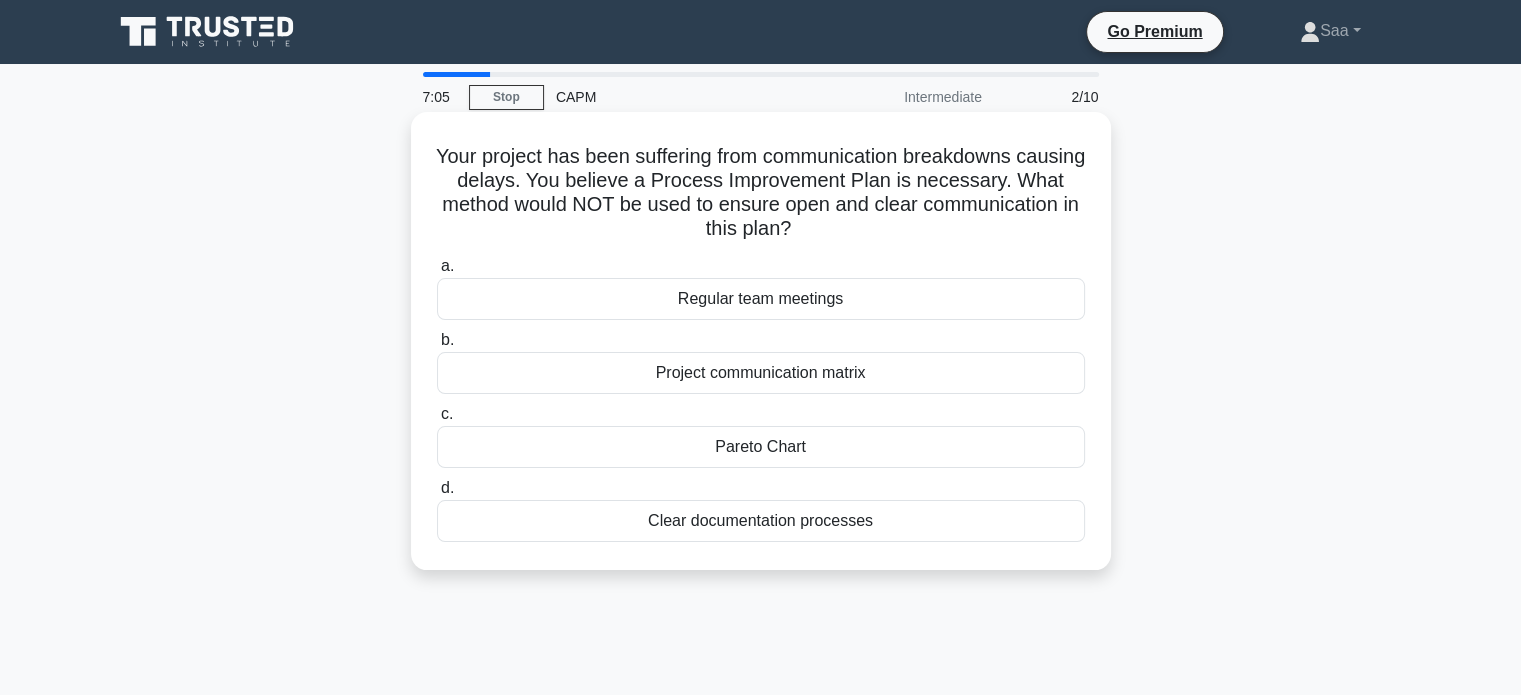 click on "Regular team meetings" at bounding box center [761, 299] 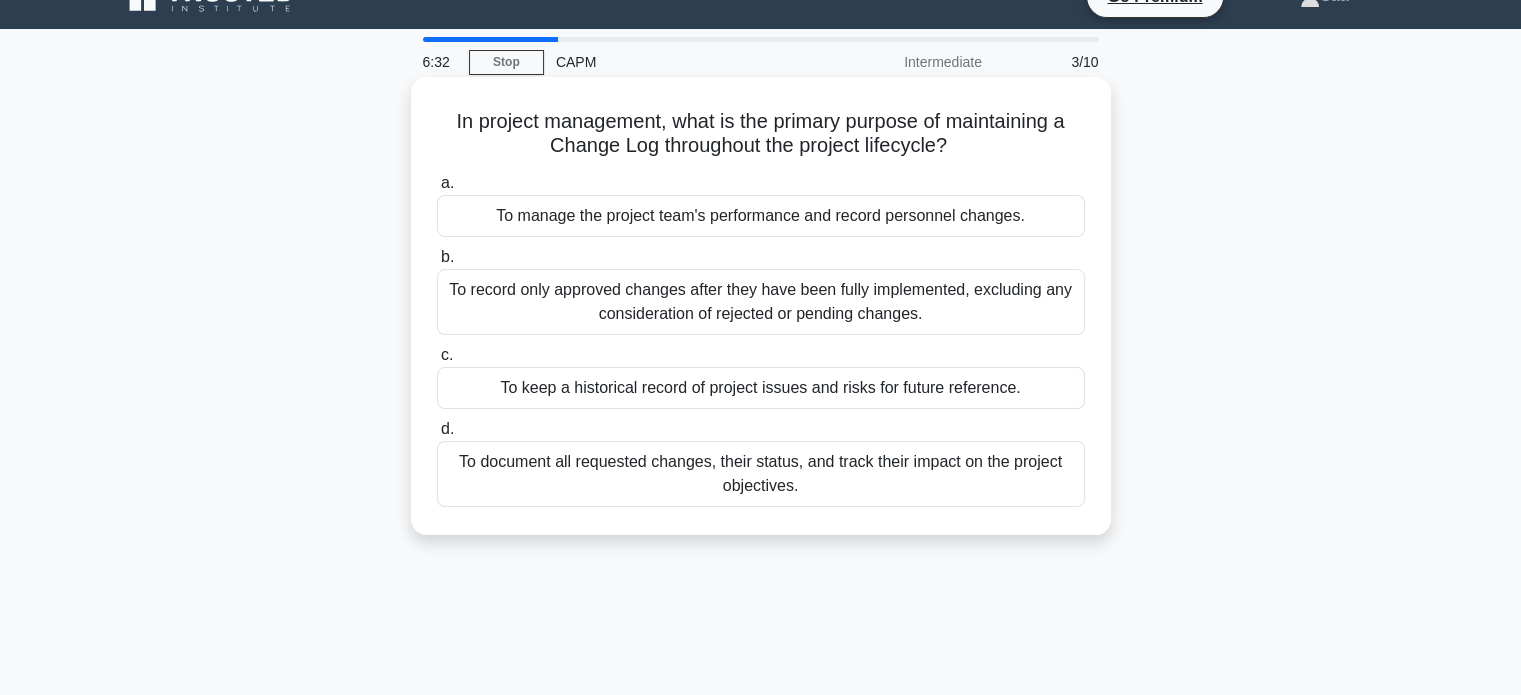 scroll, scrollTop: 0, scrollLeft: 0, axis: both 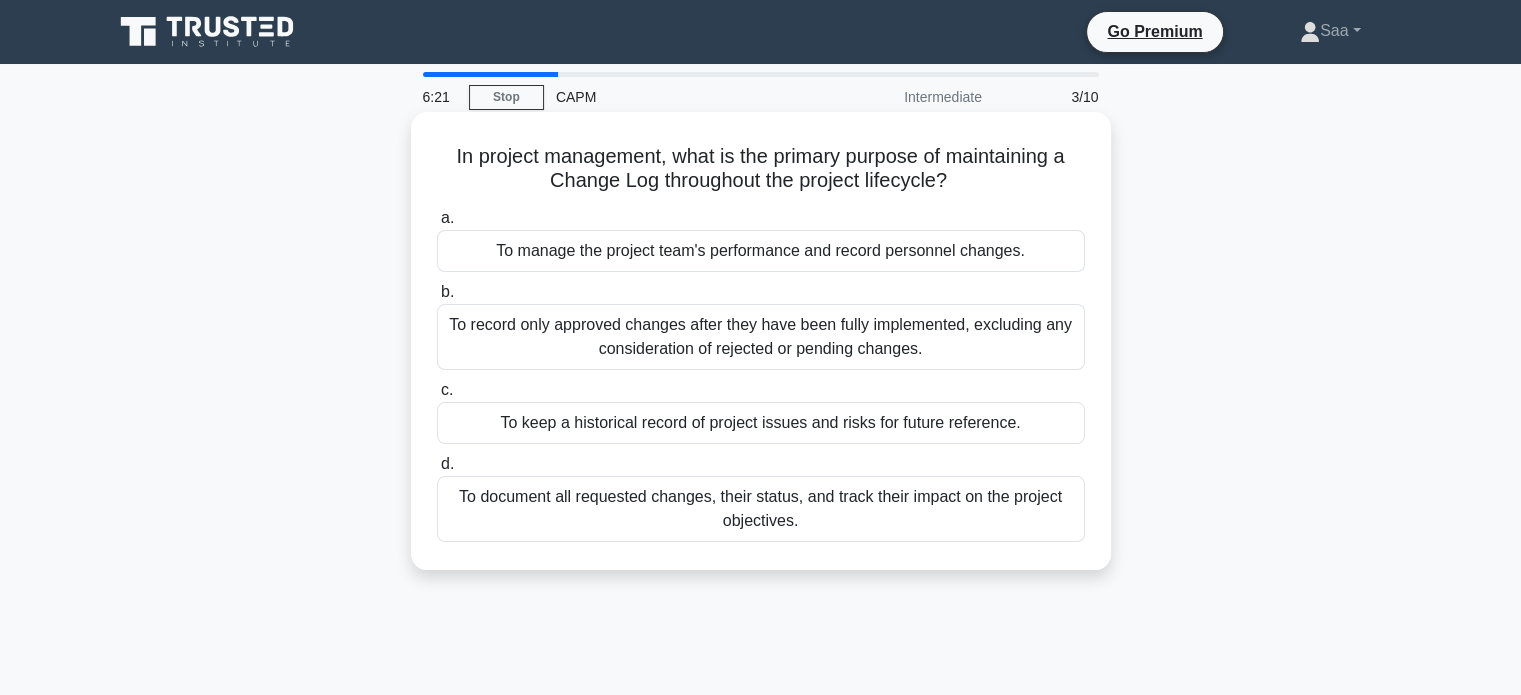 click on "To record only approved changes after they have been fully implemented, excluding any consideration of rejected or pending changes." at bounding box center (761, 337) 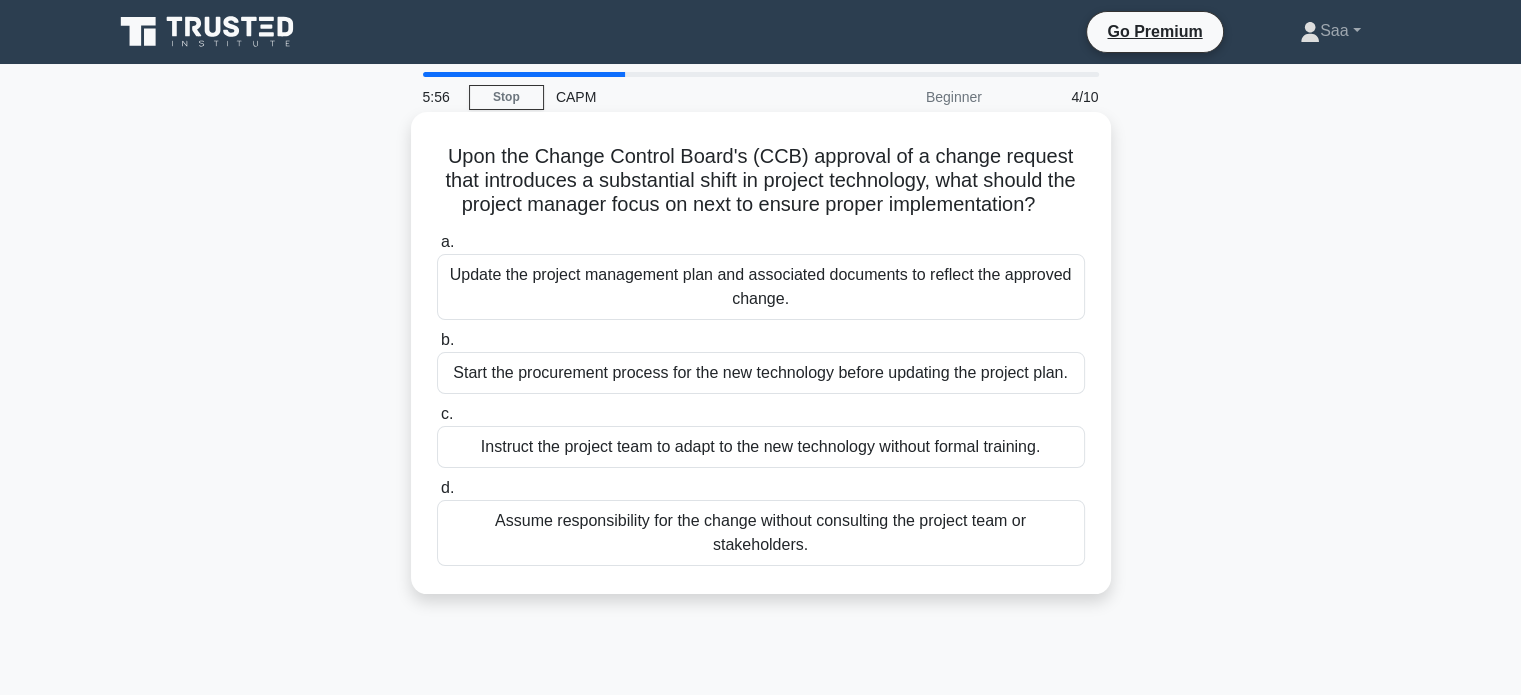 click on "Assume responsibility for the change without consulting the project team or stakeholders." at bounding box center [761, 533] 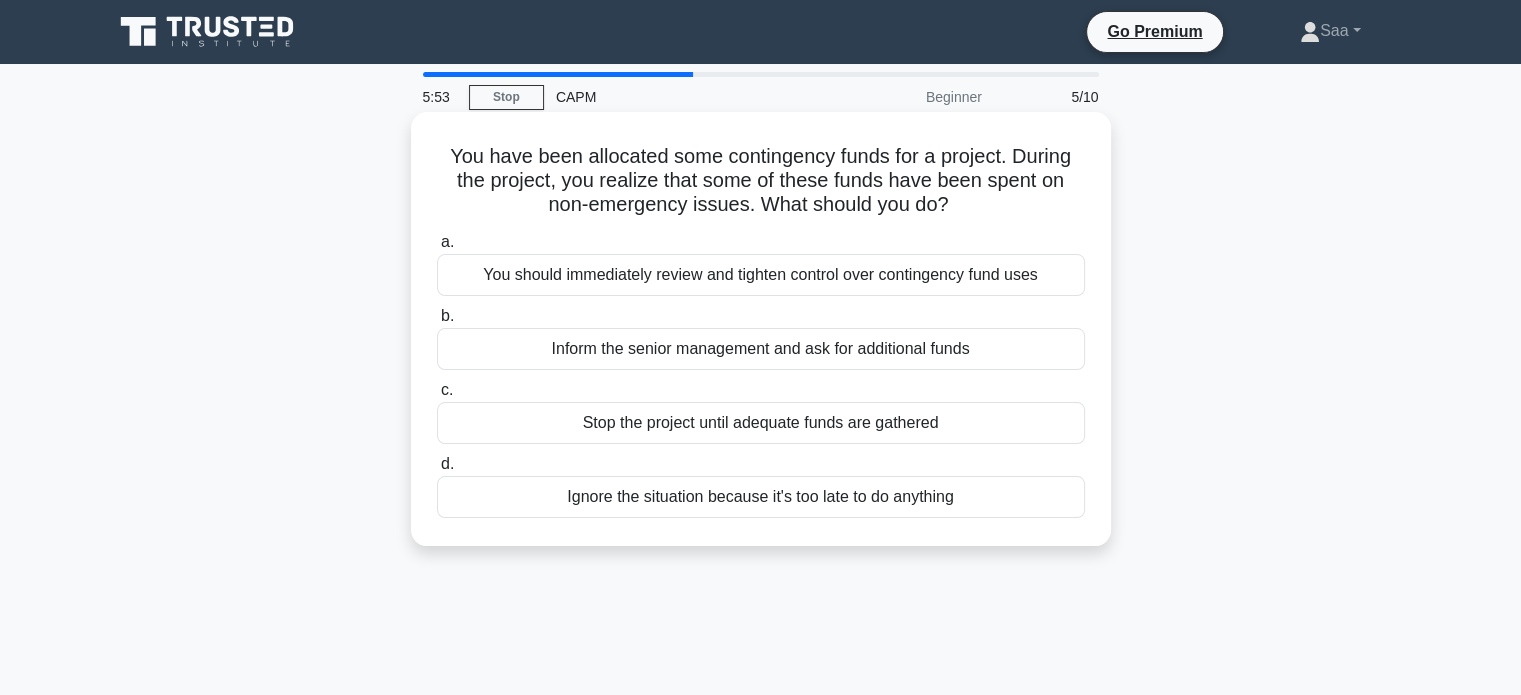click on "You should immediately review and tighten control over contingency fund uses" at bounding box center (761, 275) 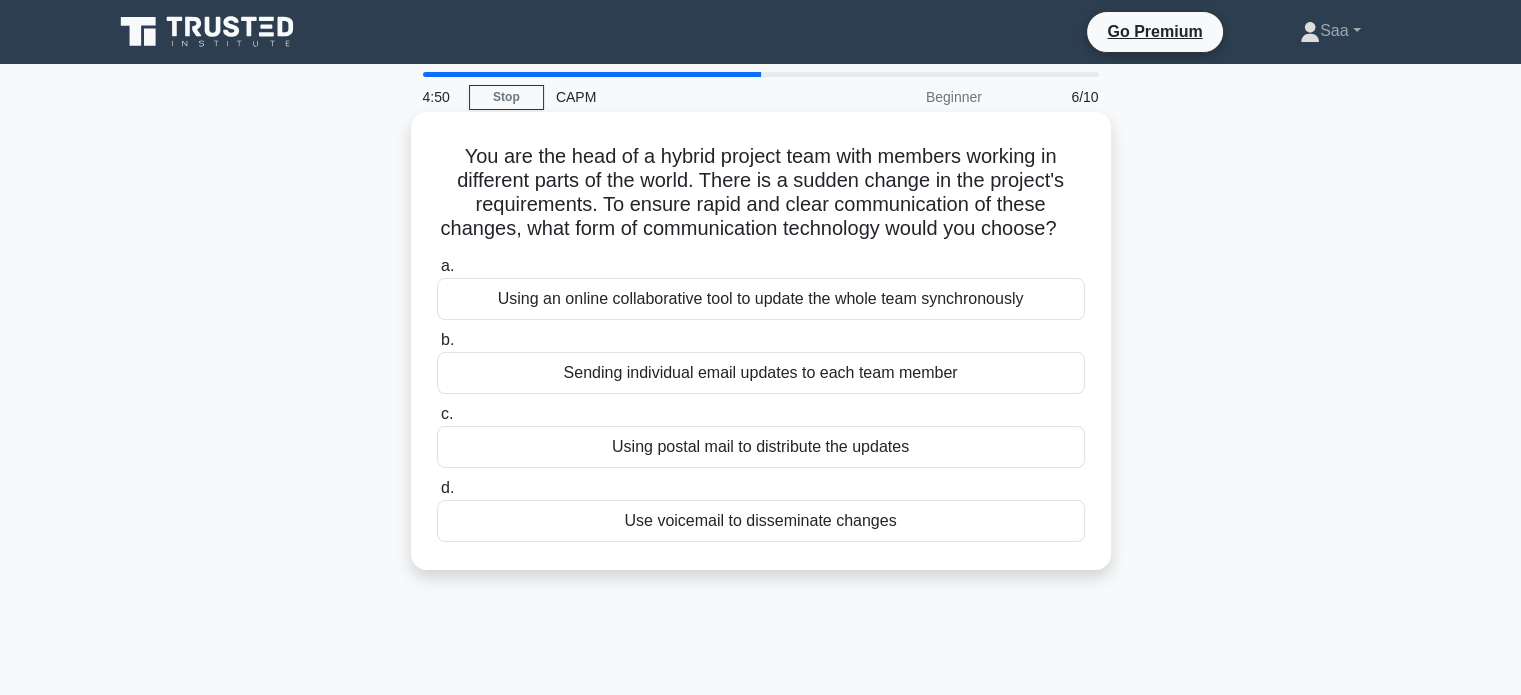 click on "Using an online collaborative tool to update the whole team synchronously" at bounding box center (761, 299) 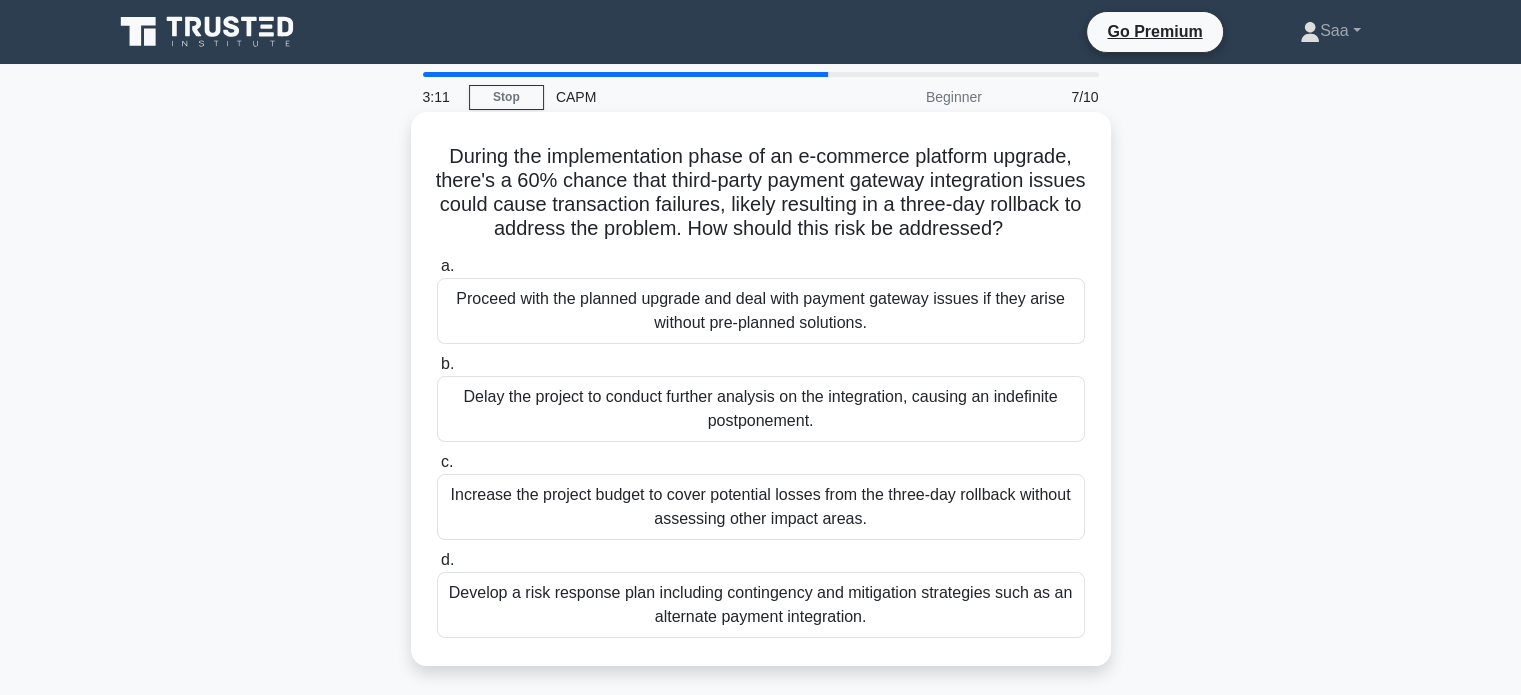 click on "Develop a risk response plan including contingency and mitigation strategies such as an alternate payment integration." at bounding box center [761, 605] 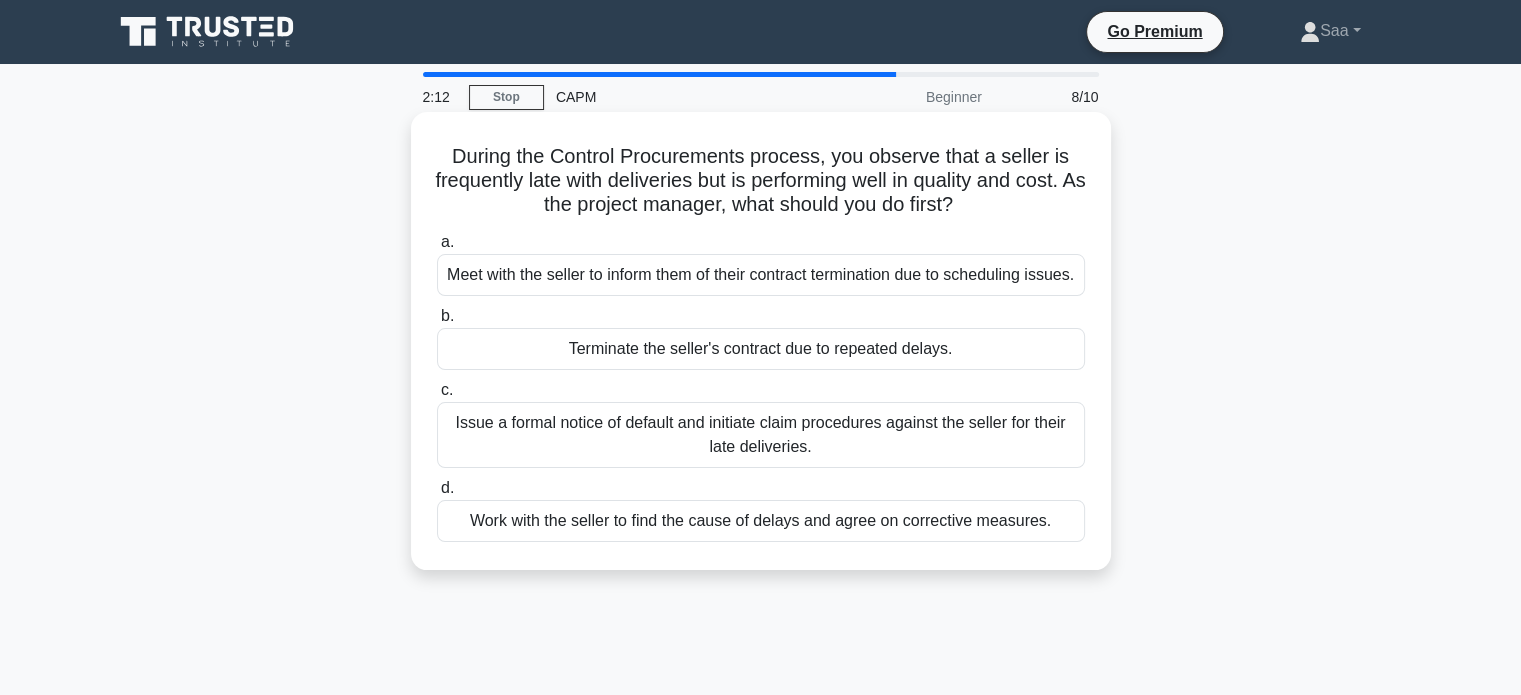 click on "Work with the seller to find the cause of delays and agree on corrective measures." at bounding box center (761, 521) 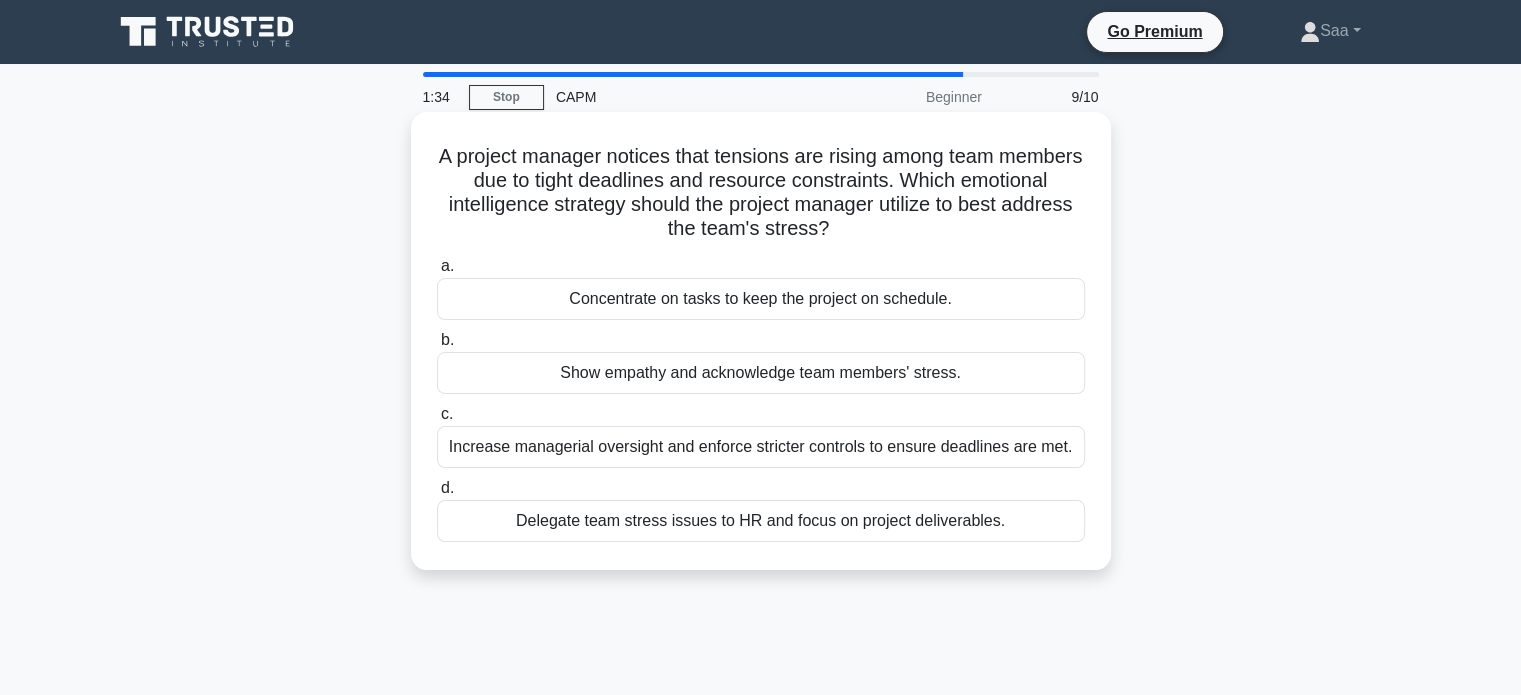 click on "Increase managerial oversight and enforce stricter controls to ensure deadlines are met." at bounding box center (761, 447) 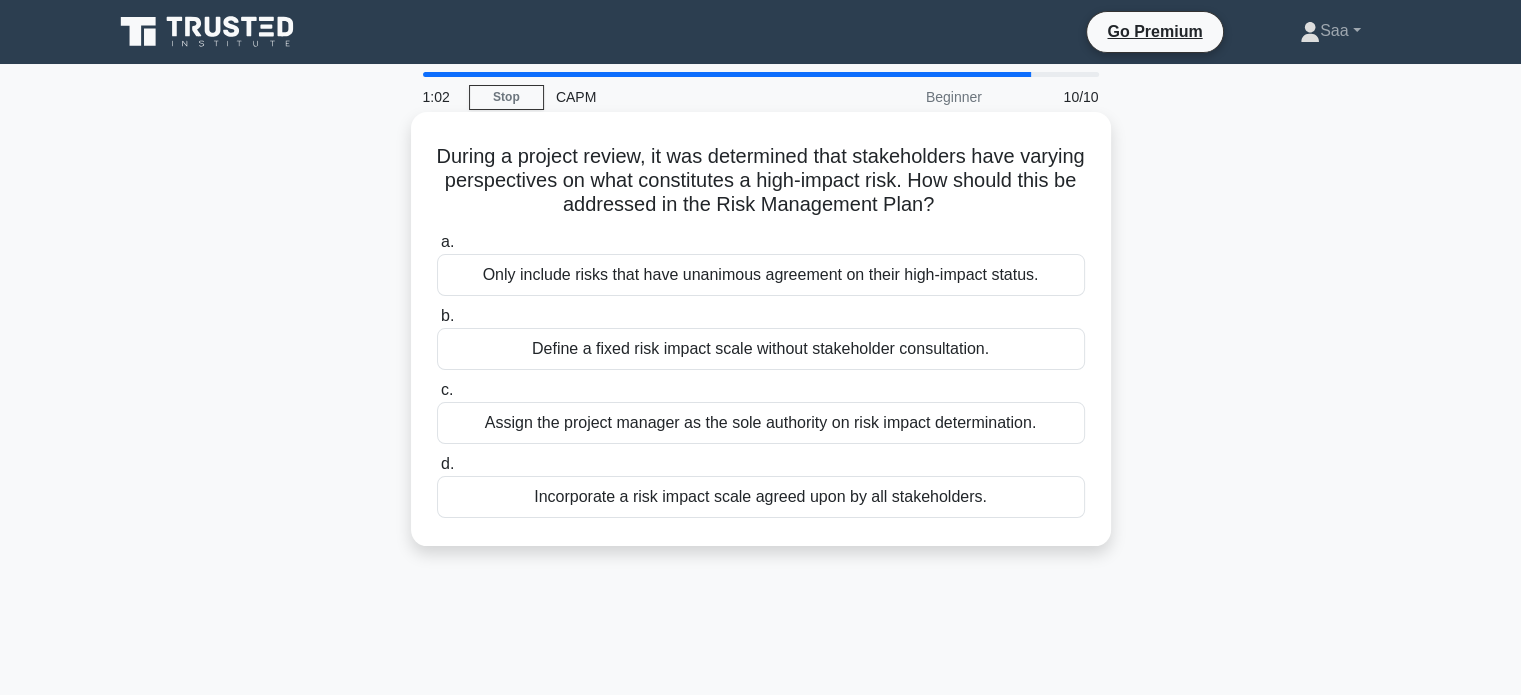click on "Assign the project manager as the sole authority on risk impact determination." at bounding box center [761, 423] 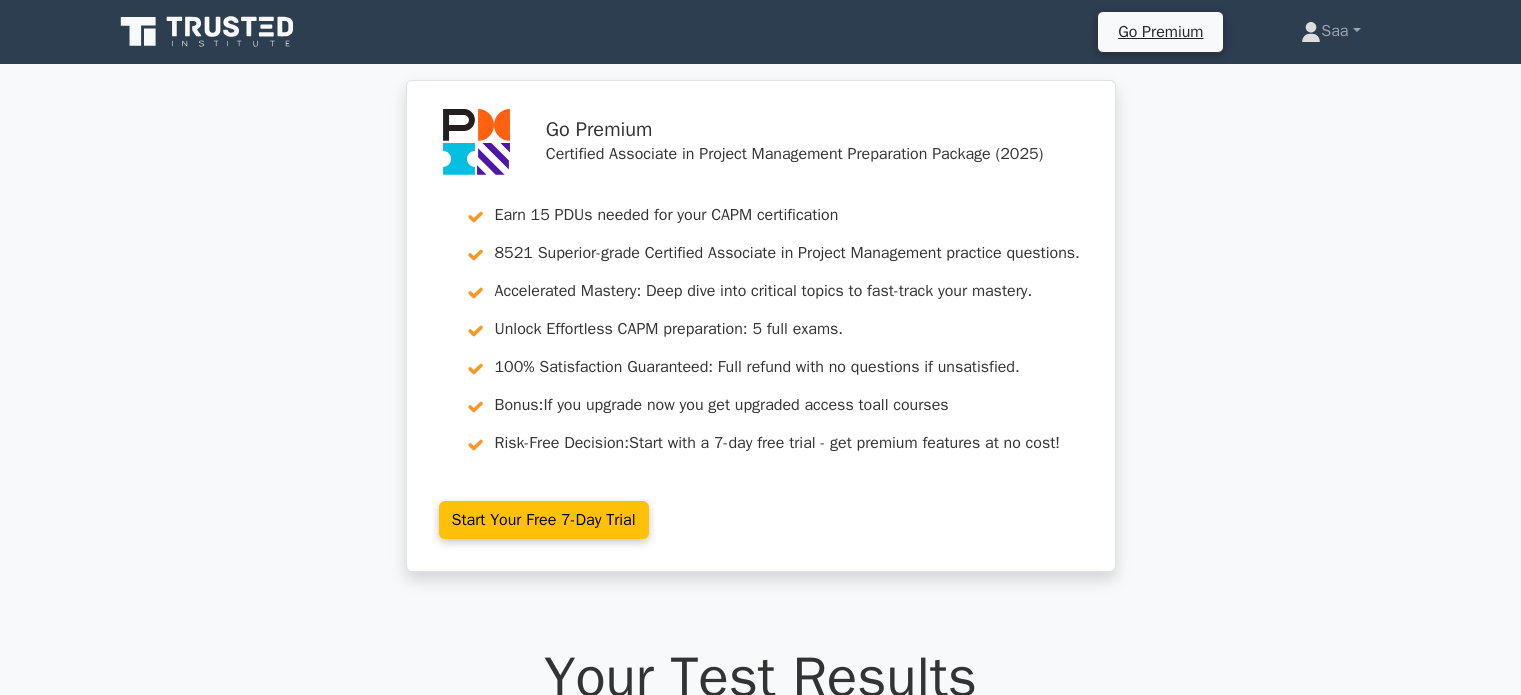scroll, scrollTop: 0, scrollLeft: 0, axis: both 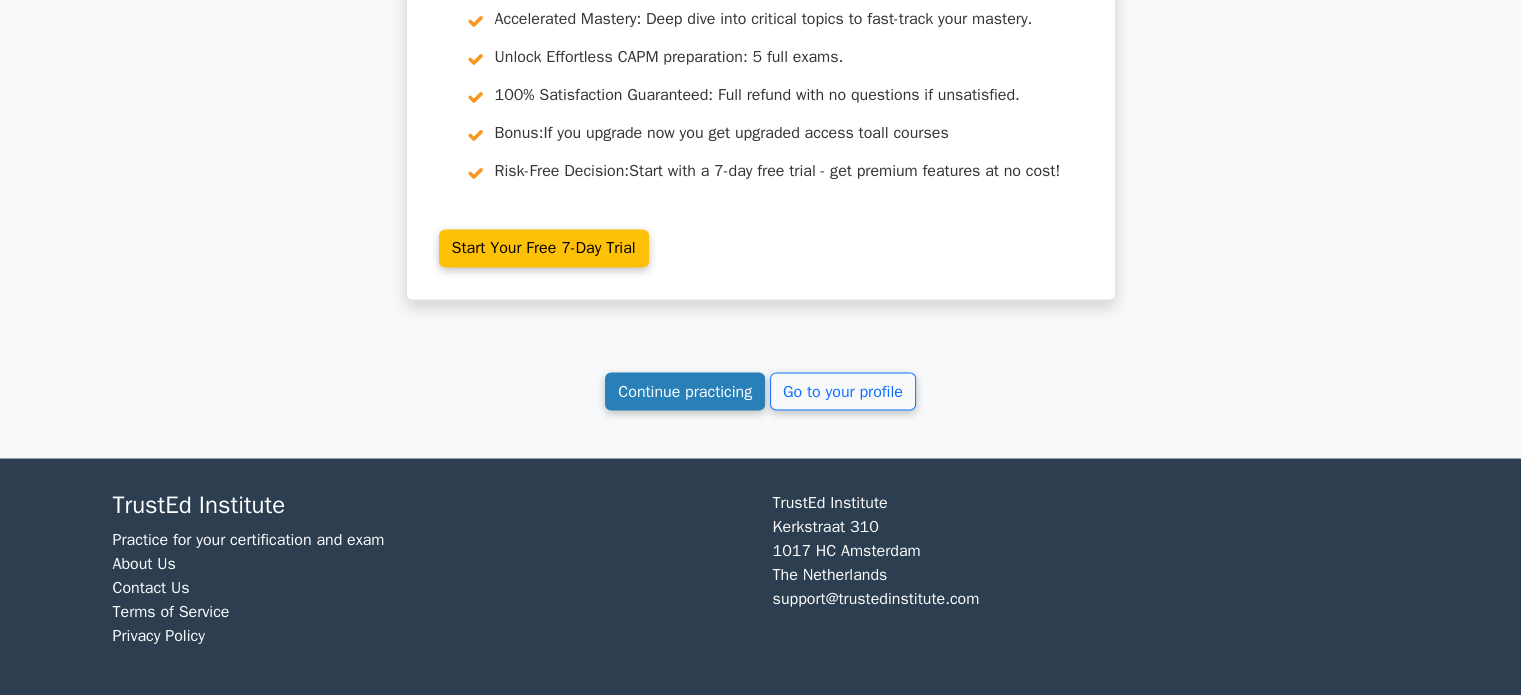 click on "Continue practicing" at bounding box center (685, 391) 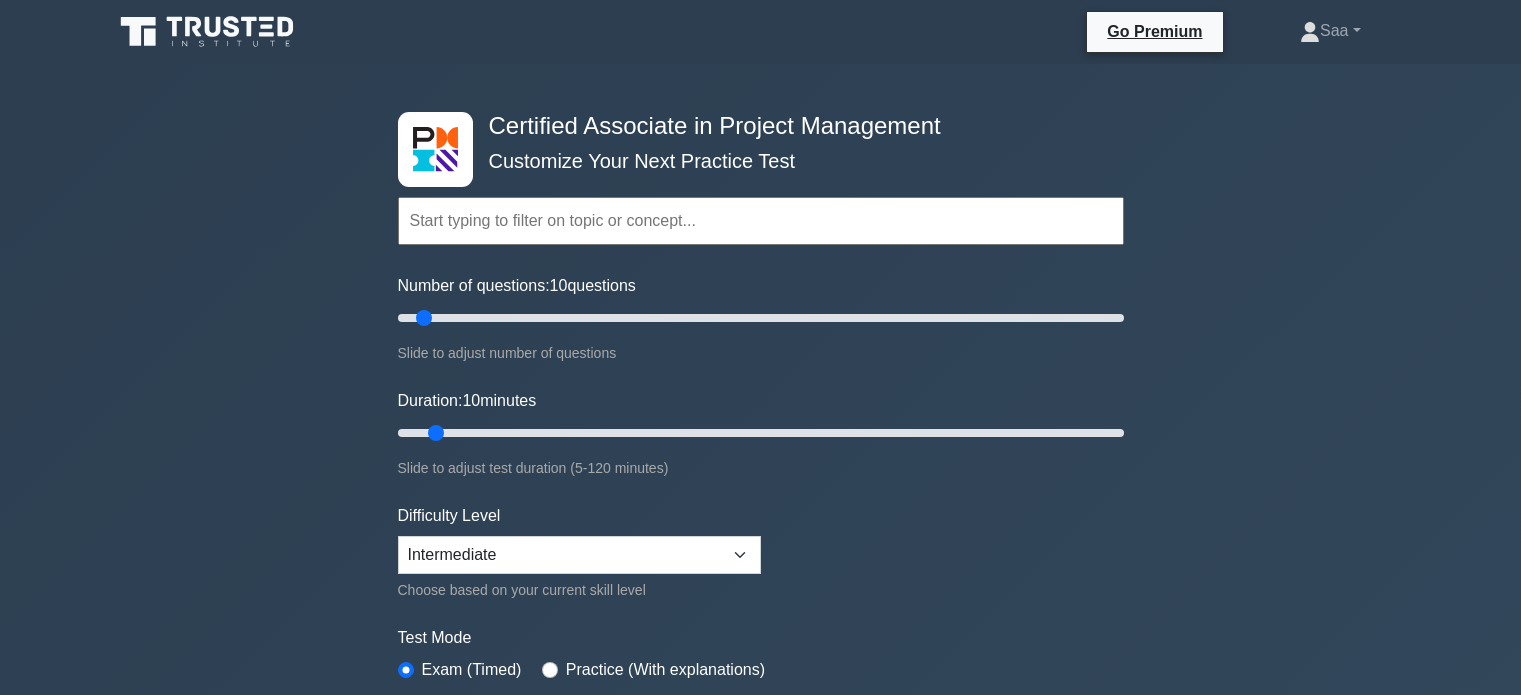 scroll, scrollTop: 0, scrollLeft: 0, axis: both 